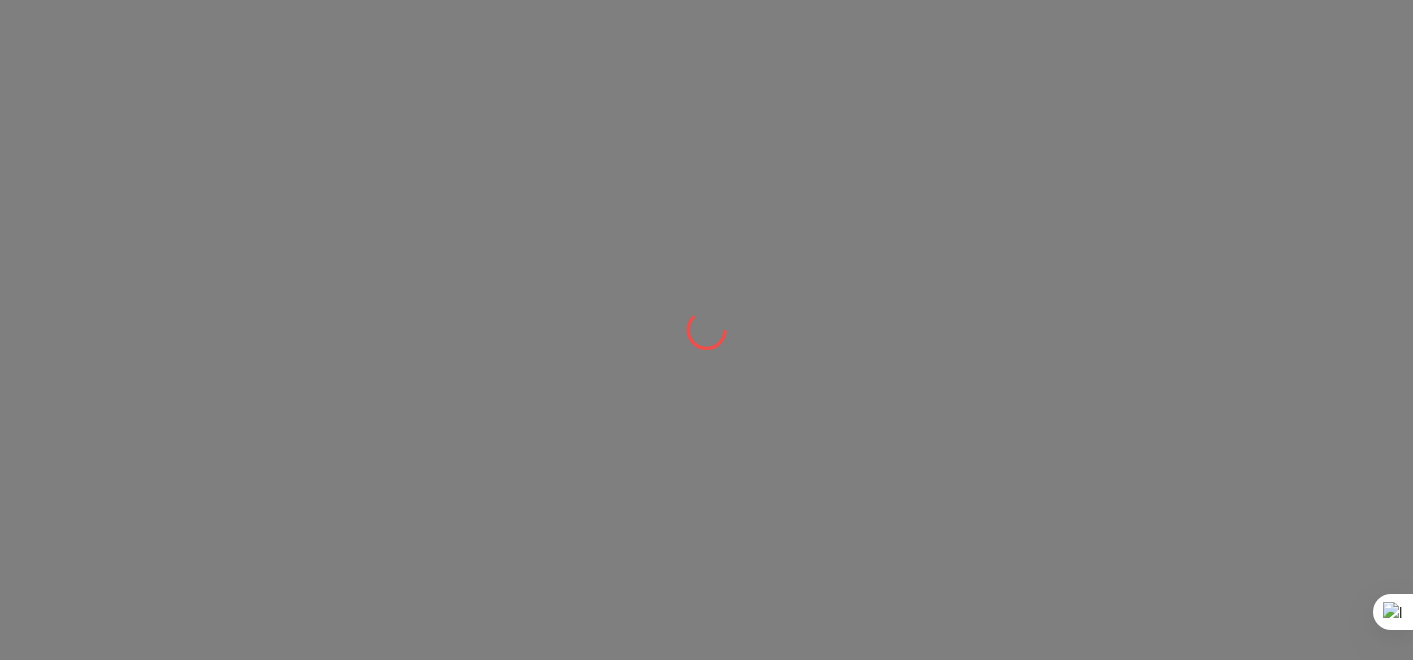 scroll, scrollTop: 0, scrollLeft: 0, axis: both 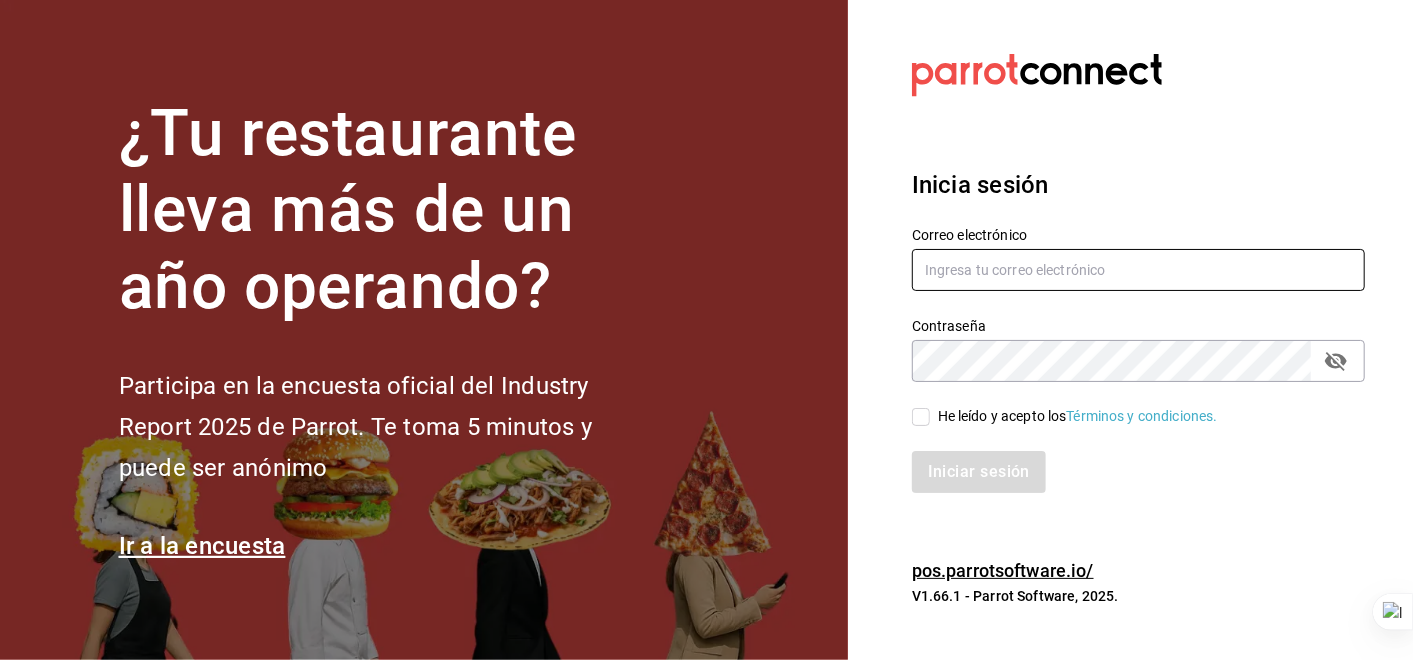 type on "manuel.barreiro@example.com" 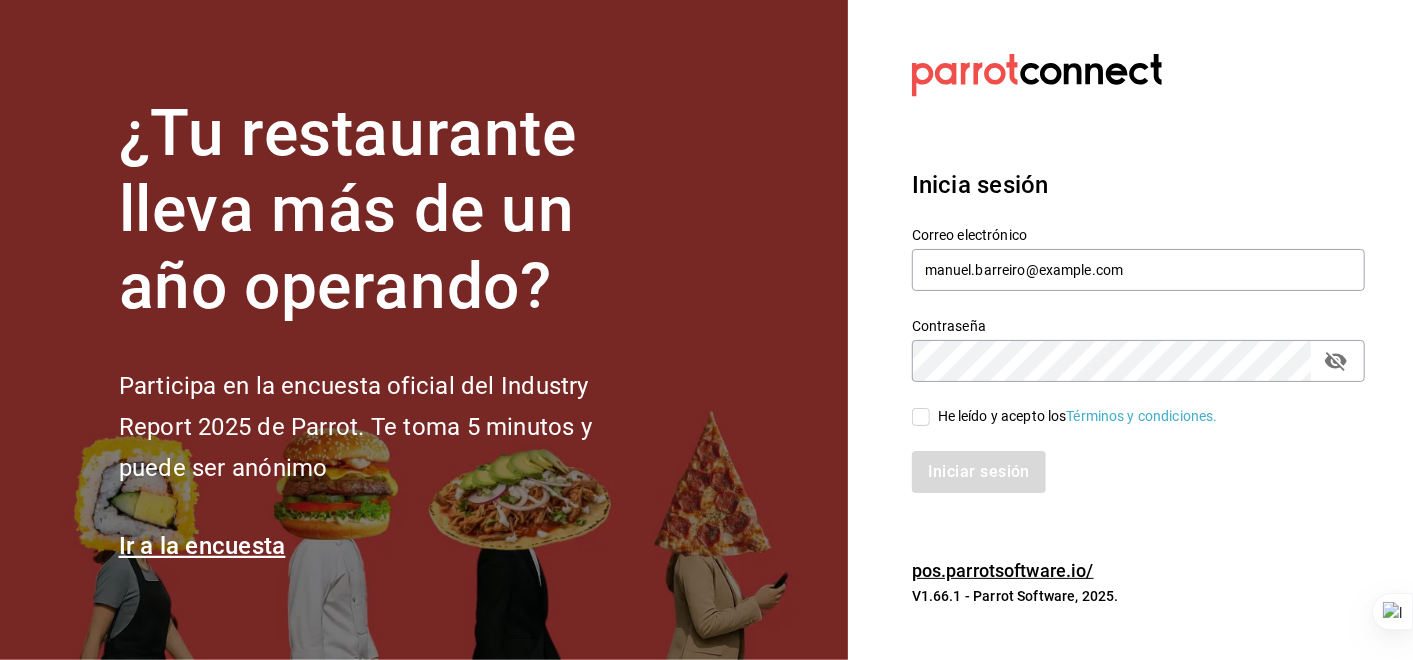 click on "He leído y acepto los  Términos y condiciones." at bounding box center (921, 417) 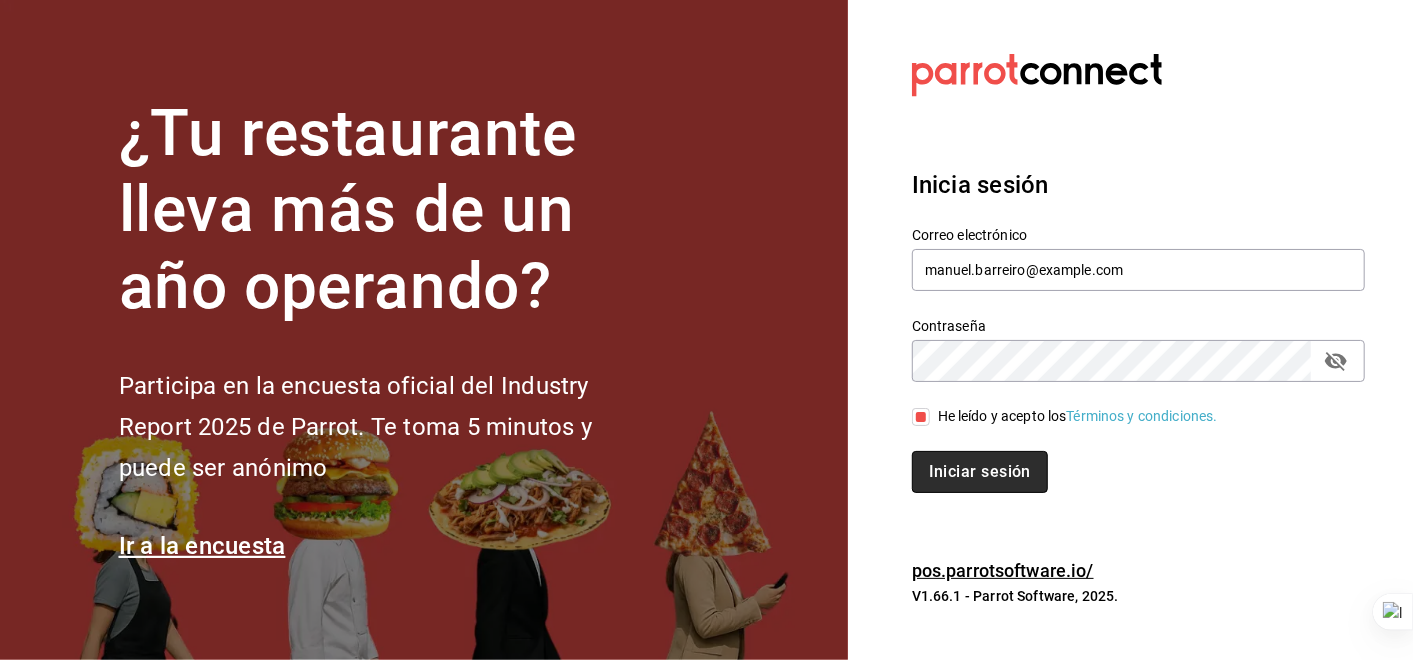click on "Iniciar sesión" at bounding box center [980, 472] 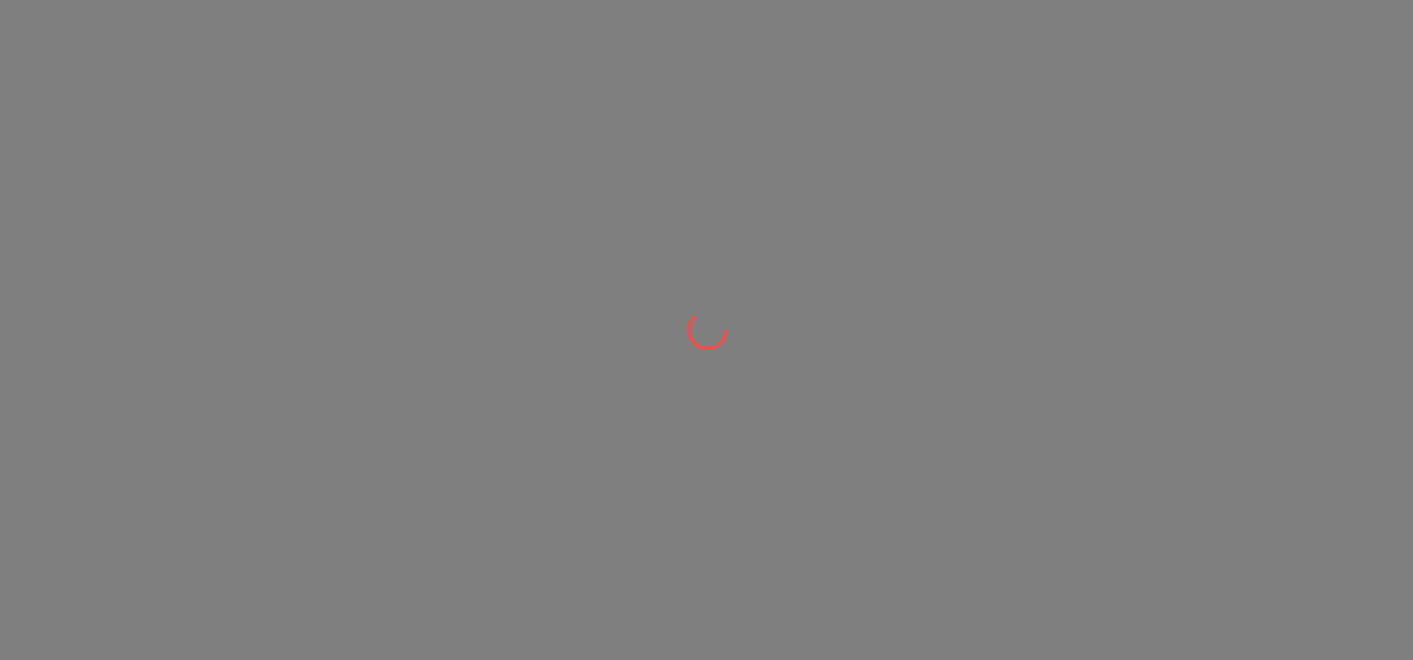 scroll, scrollTop: 0, scrollLeft: 0, axis: both 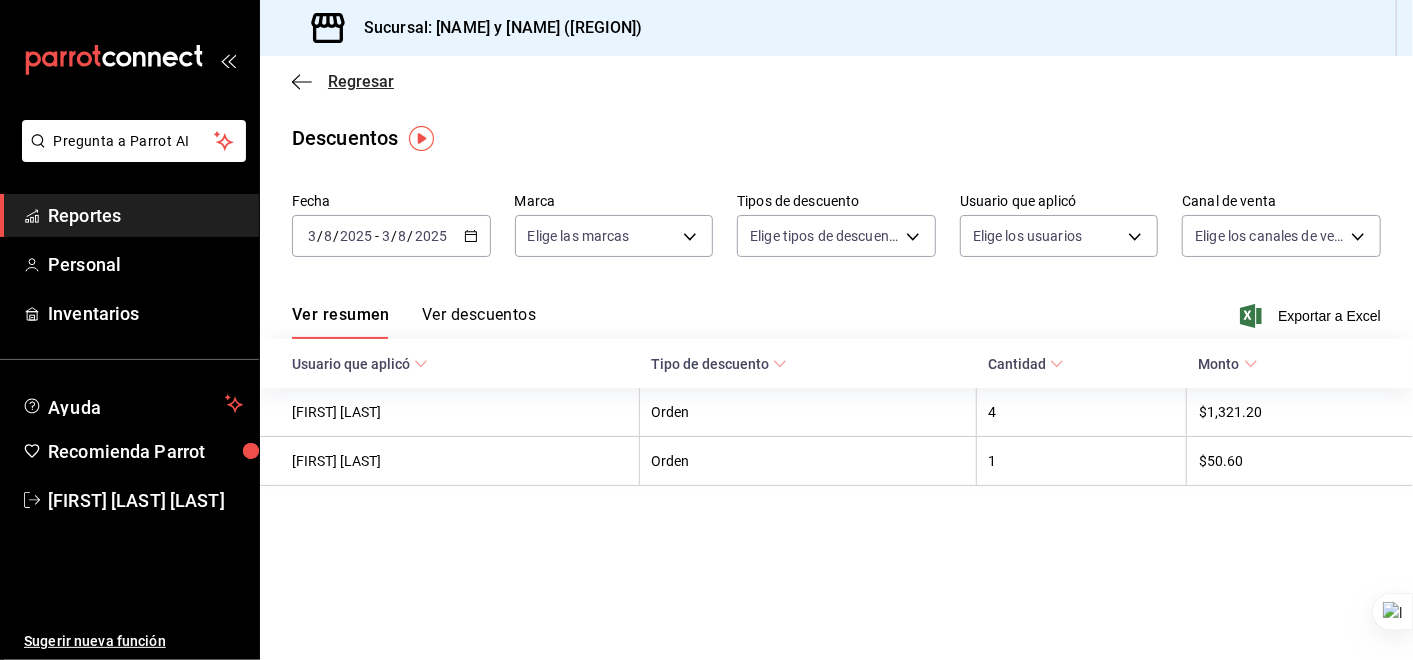 click 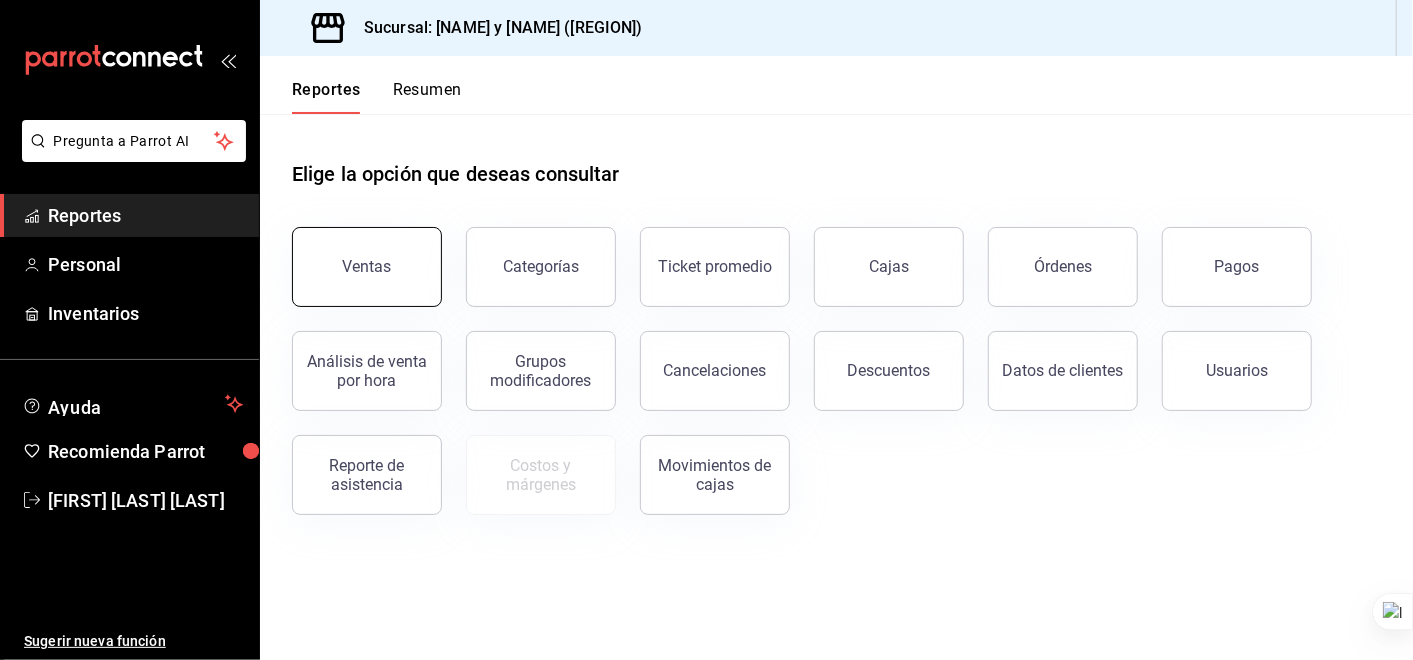 click on "Ventas" at bounding box center [367, 267] 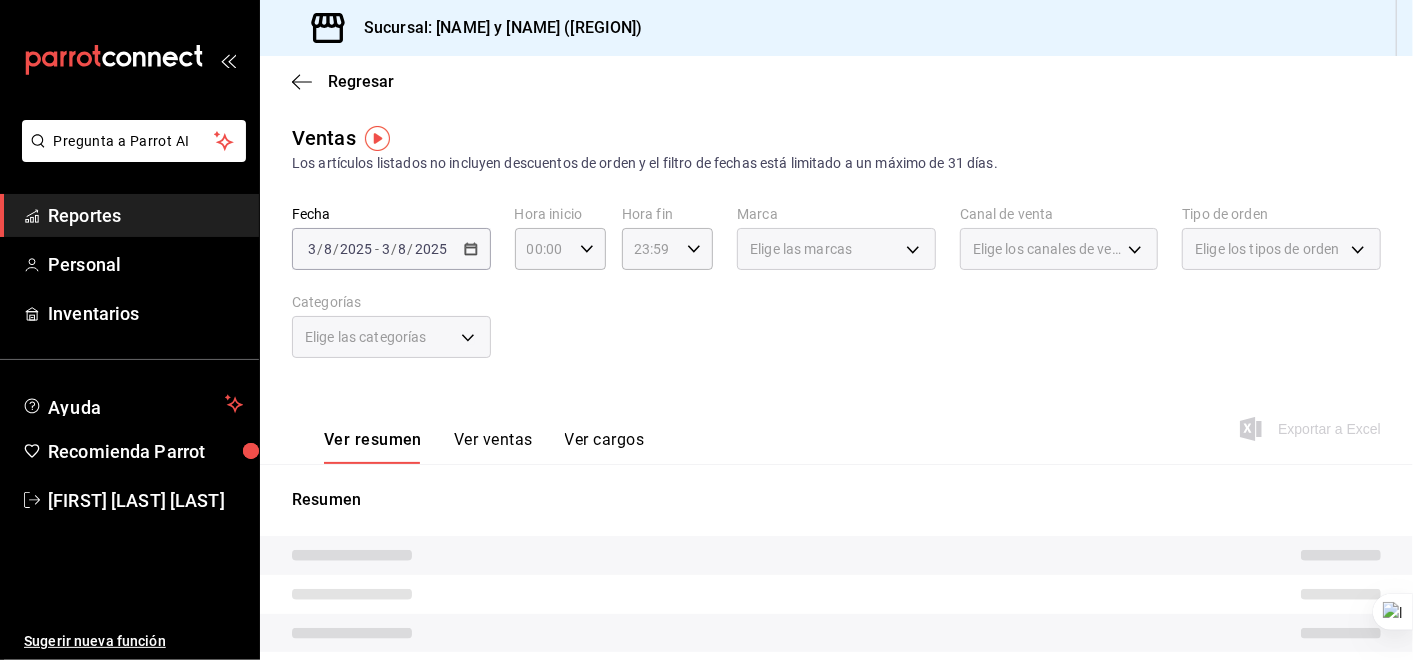 click on "2025-08-03 3 / 8 / 2025 - 2025-08-03 3 / 8 / 2025" at bounding box center (391, 249) 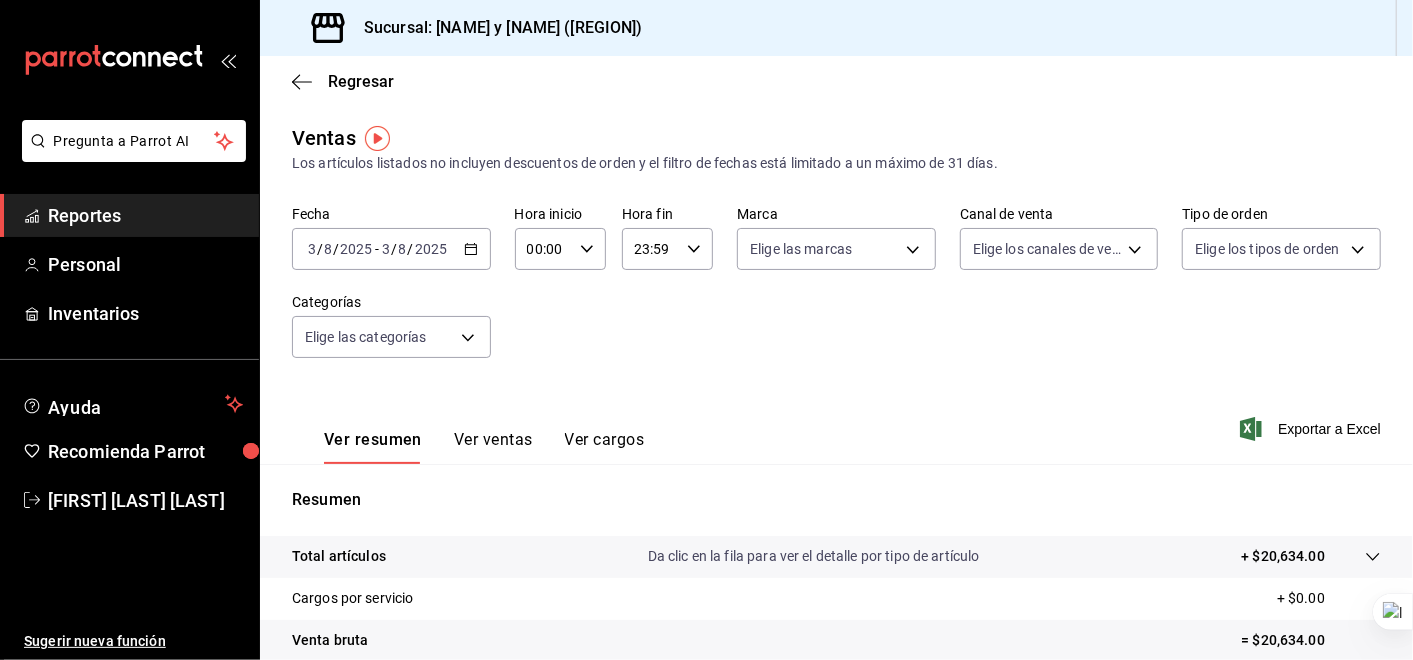 click 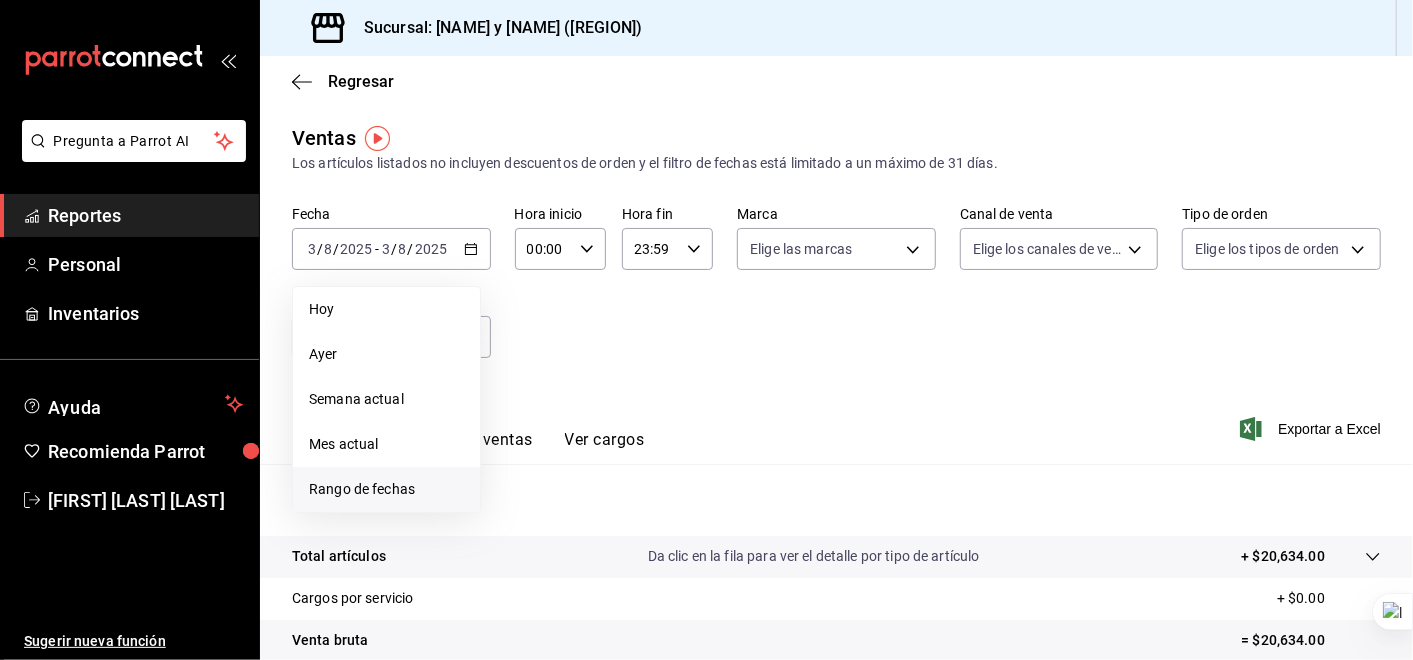 click on "Rango de fechas" at bounding box center [386, 489] 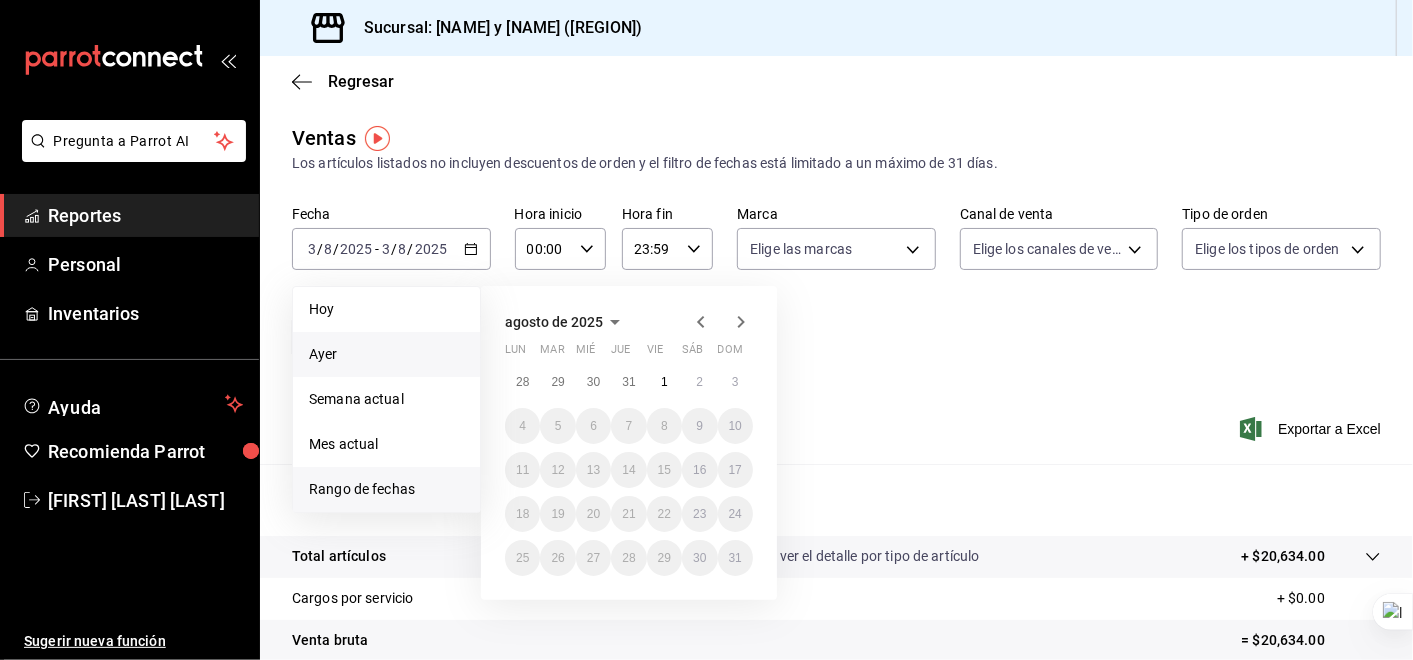 click on "Ayer" at bounding box center (386, 354) 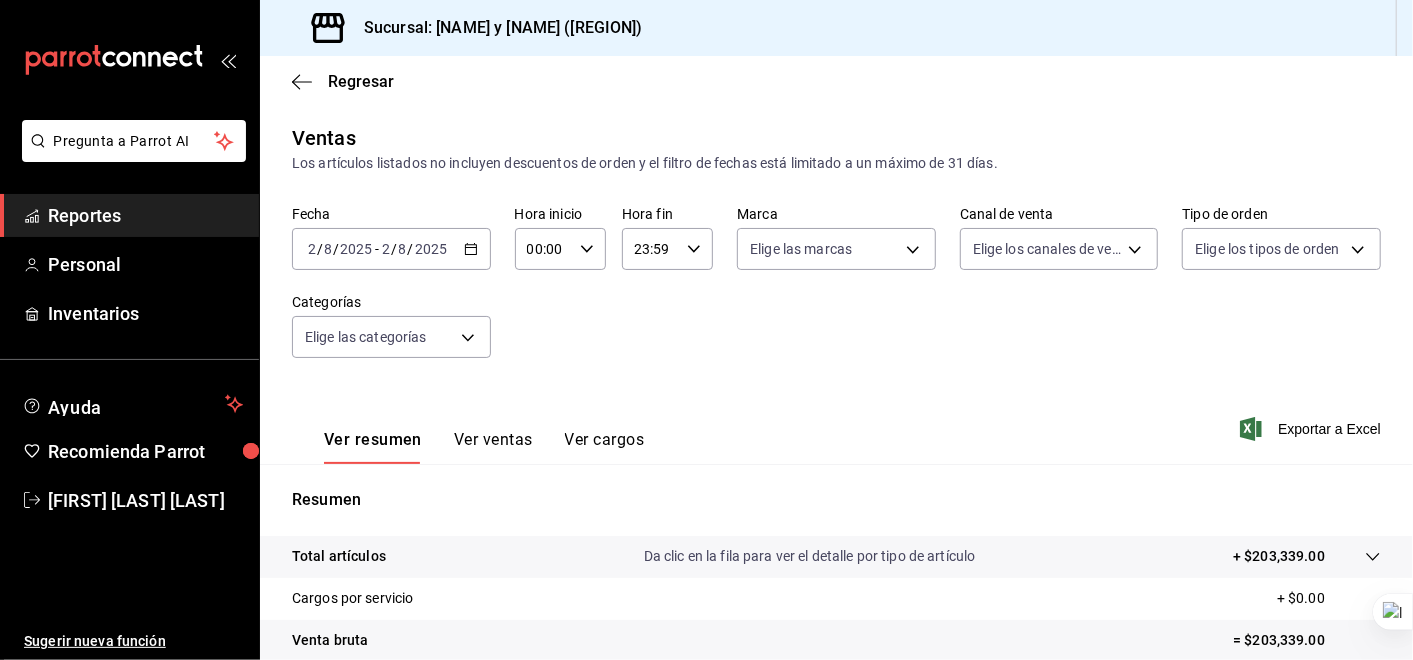 scroll, scrollTop: 298, scrollLeft: 0, axis: vertical 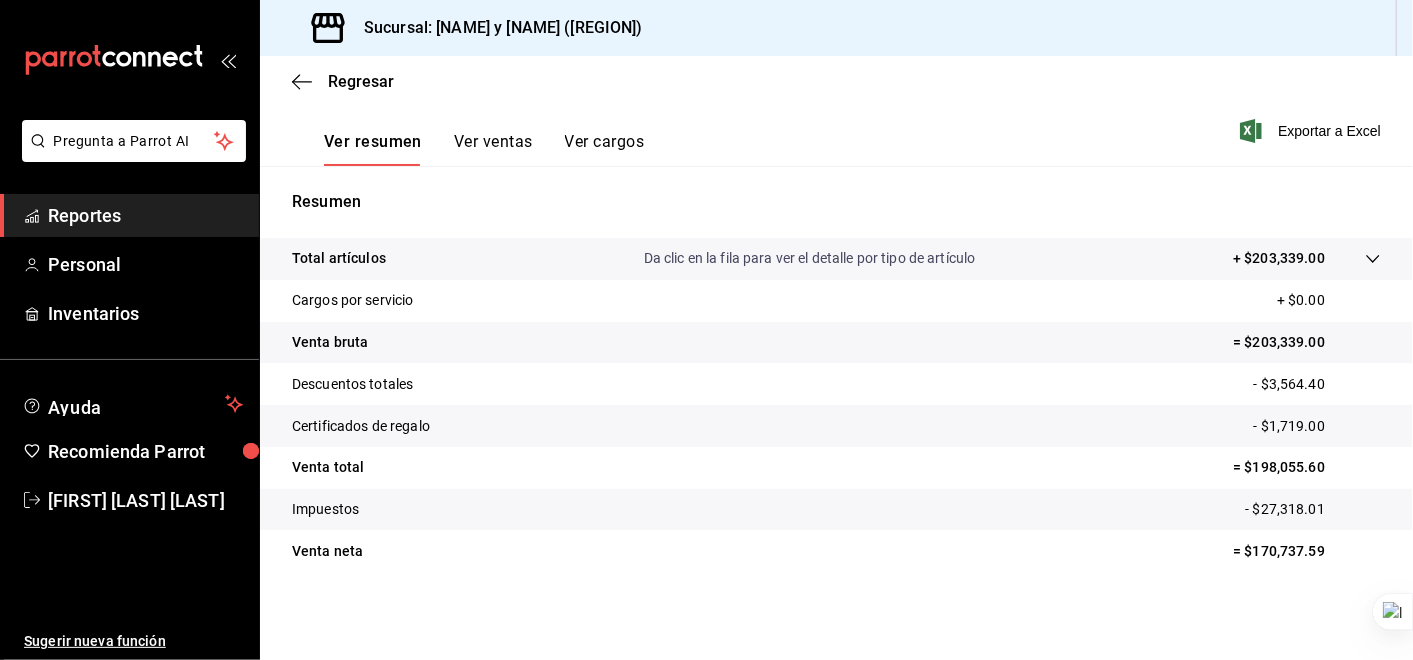 click 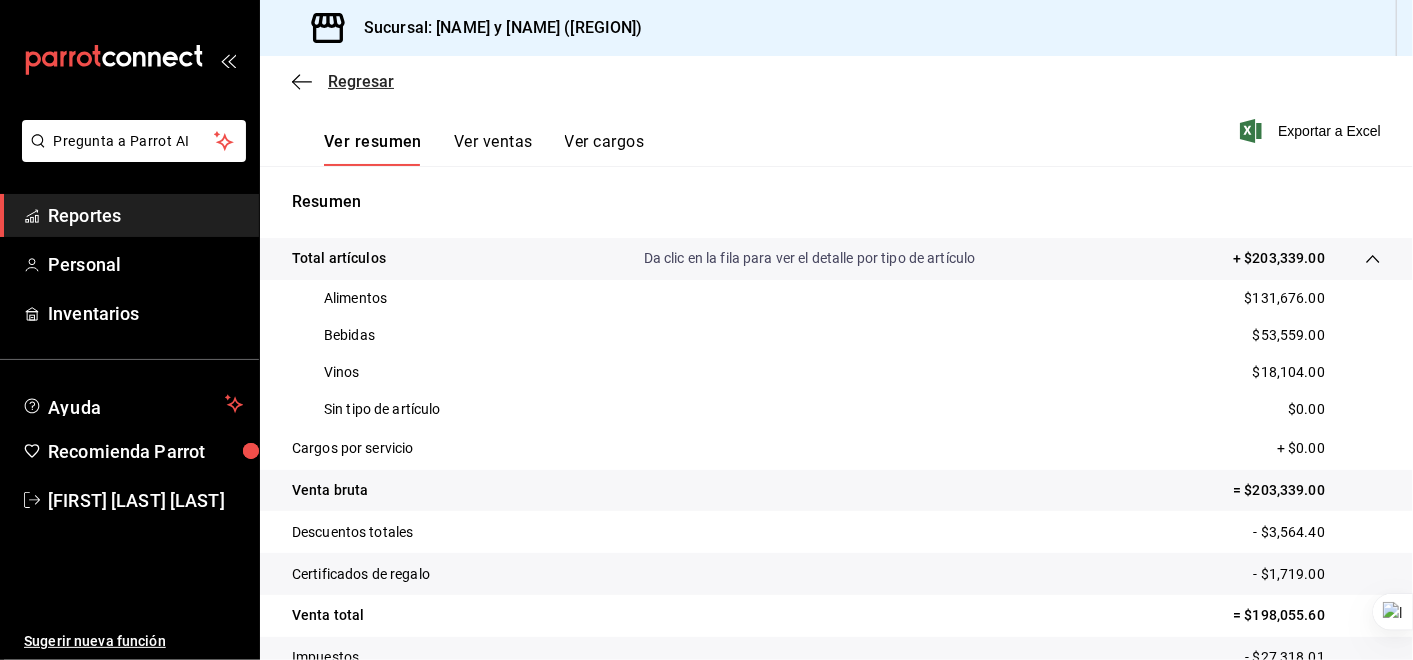 click 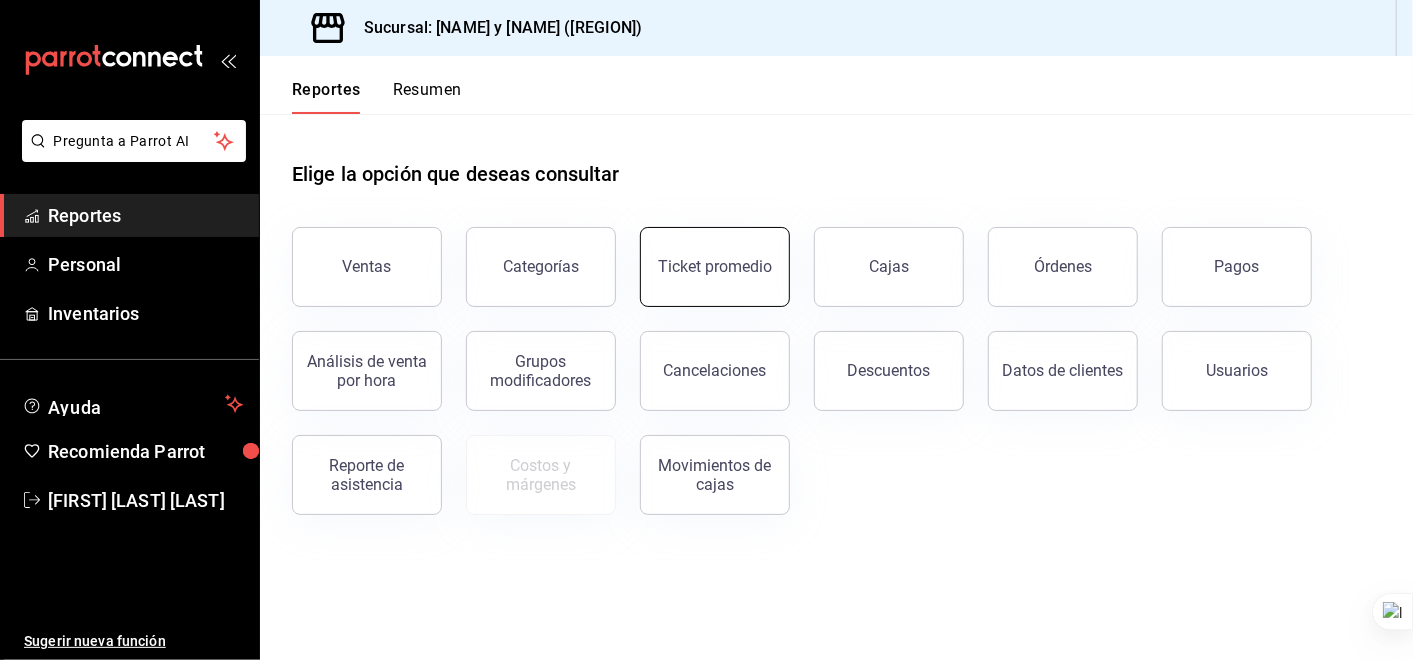 click on "Ticket promedio" at bounding box center [715, 267] 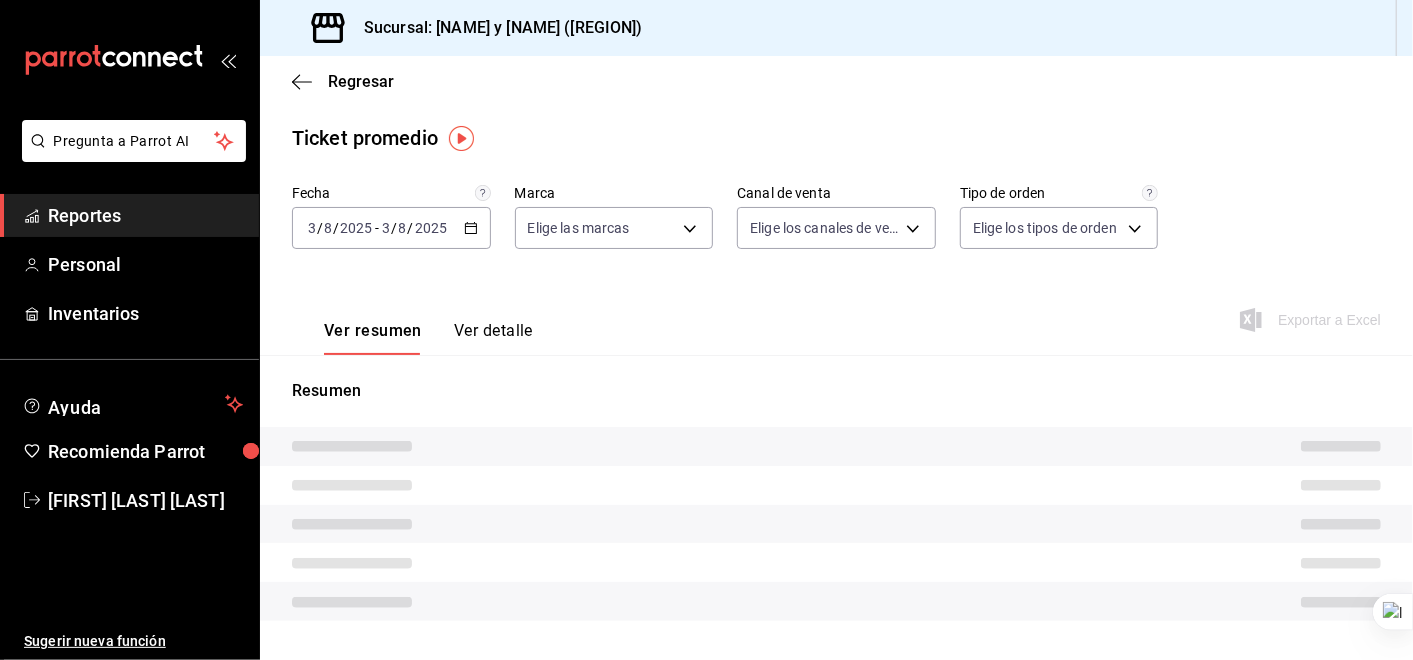 type on "5c4b5436-b9cd-4a1a-b4e8-85329c7394cf" 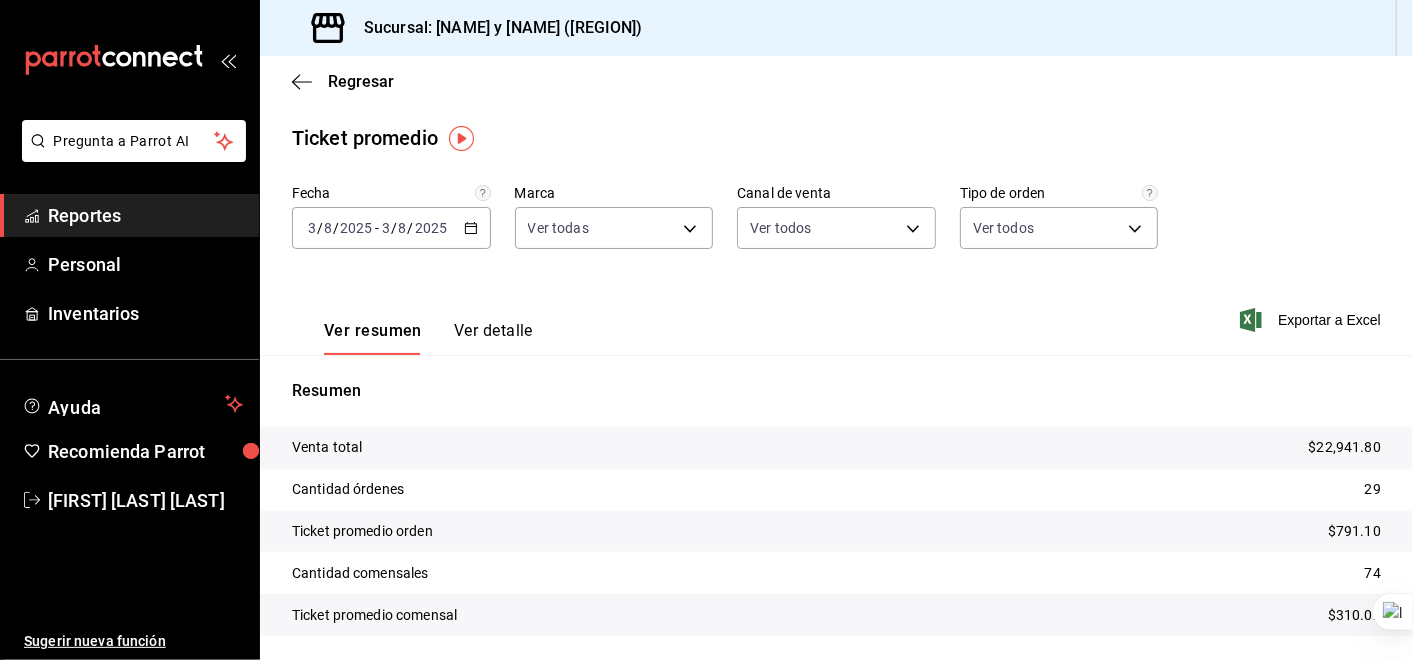 click 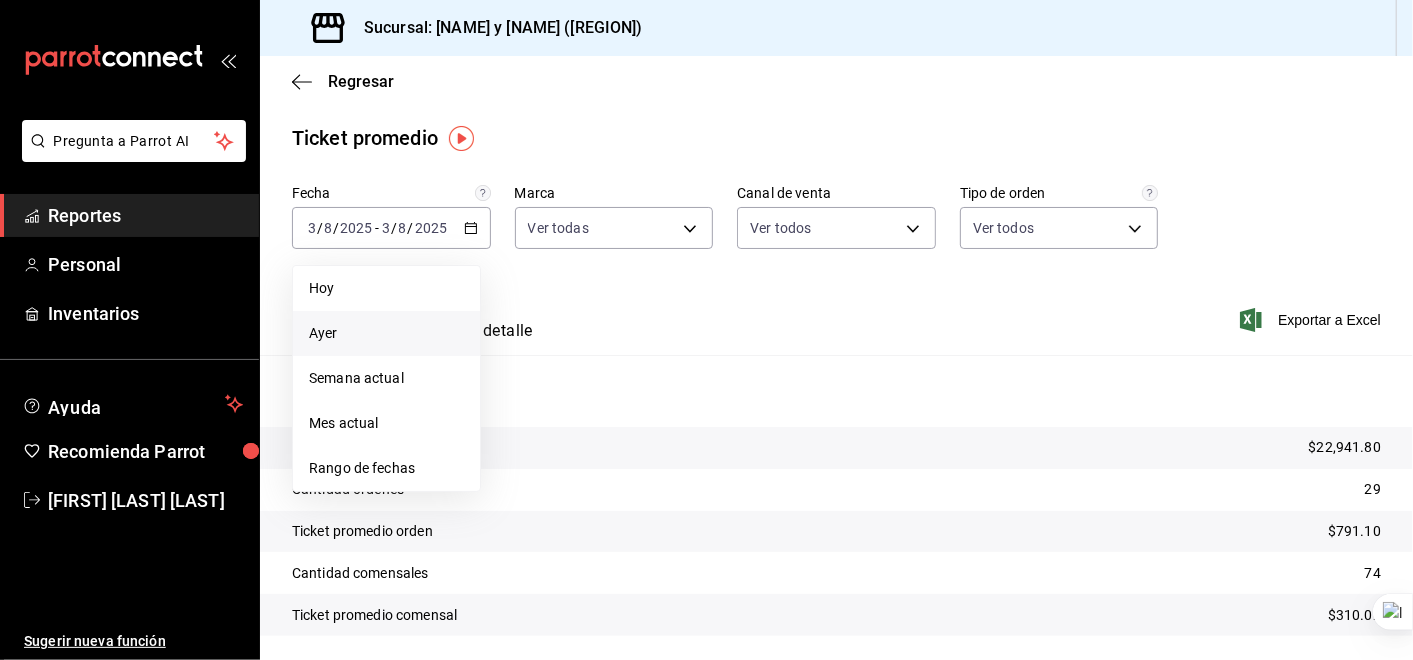 click on "Ayer" at bounding box center (386, 333) 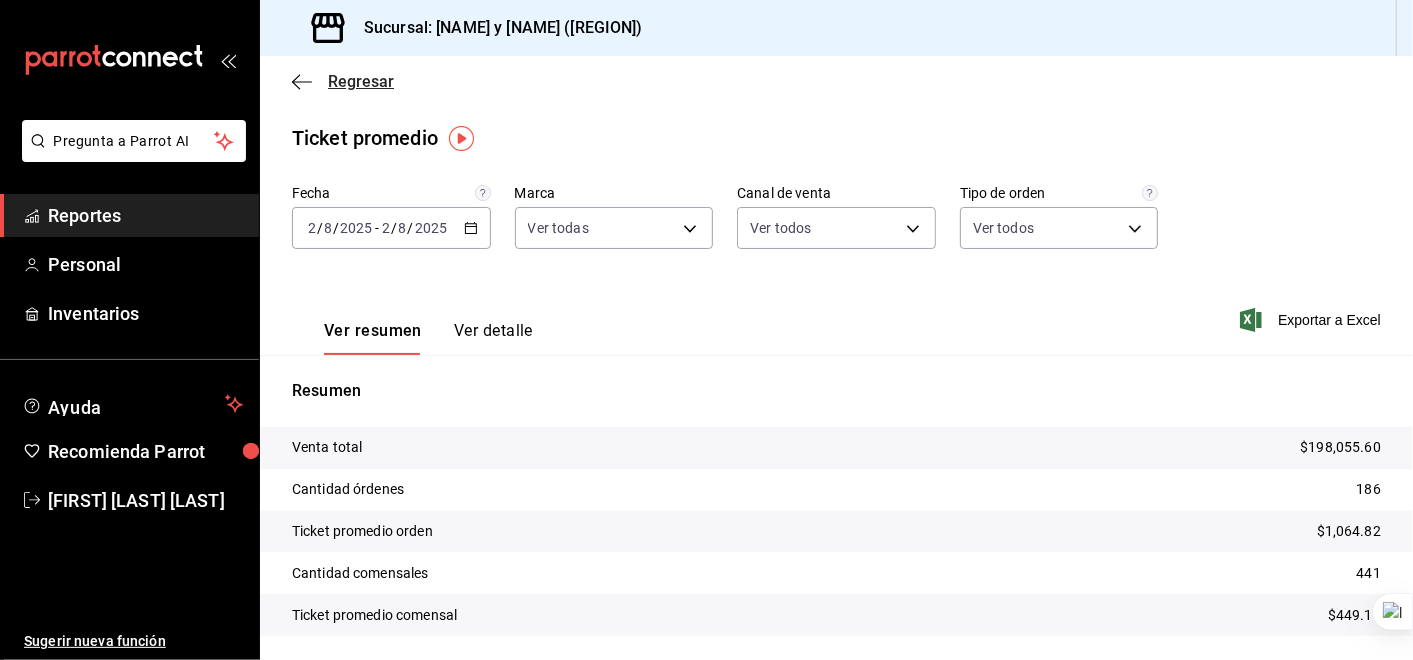 click on "Regresar" at bounding box center [836, 81] 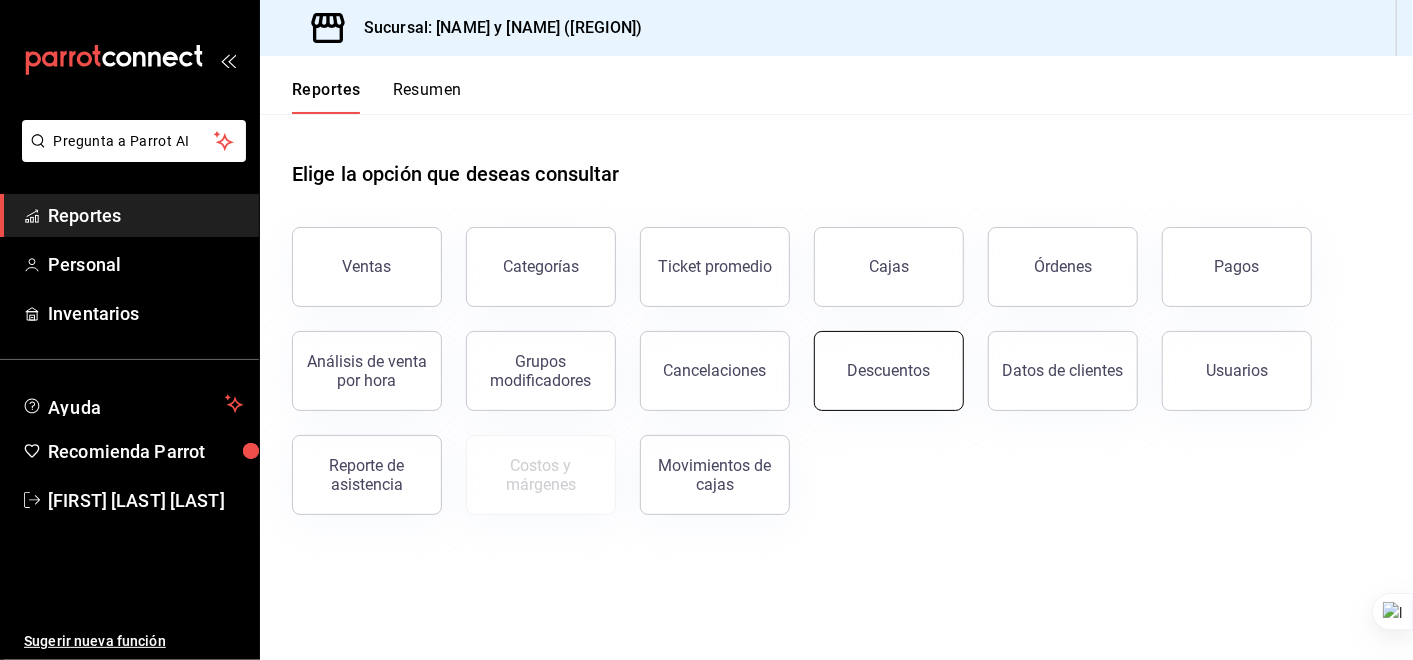 click on "Descuentos" at bounding box center (889, 370) 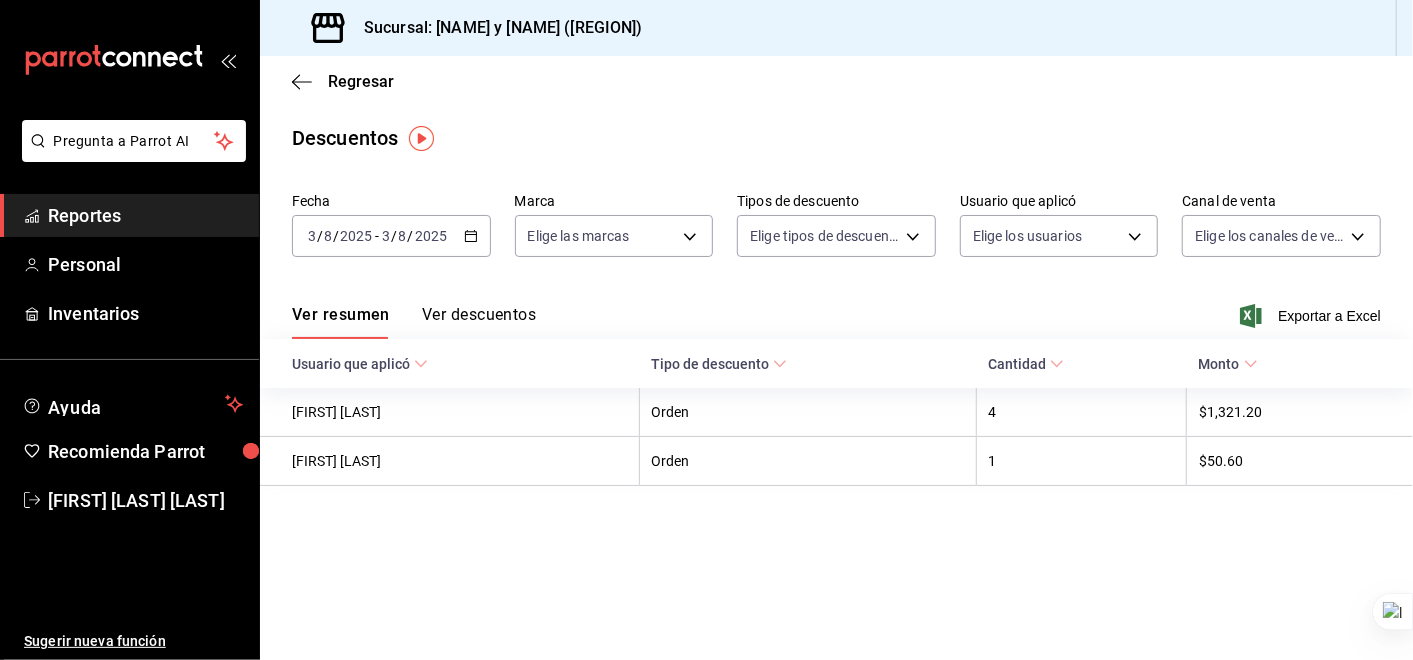 click 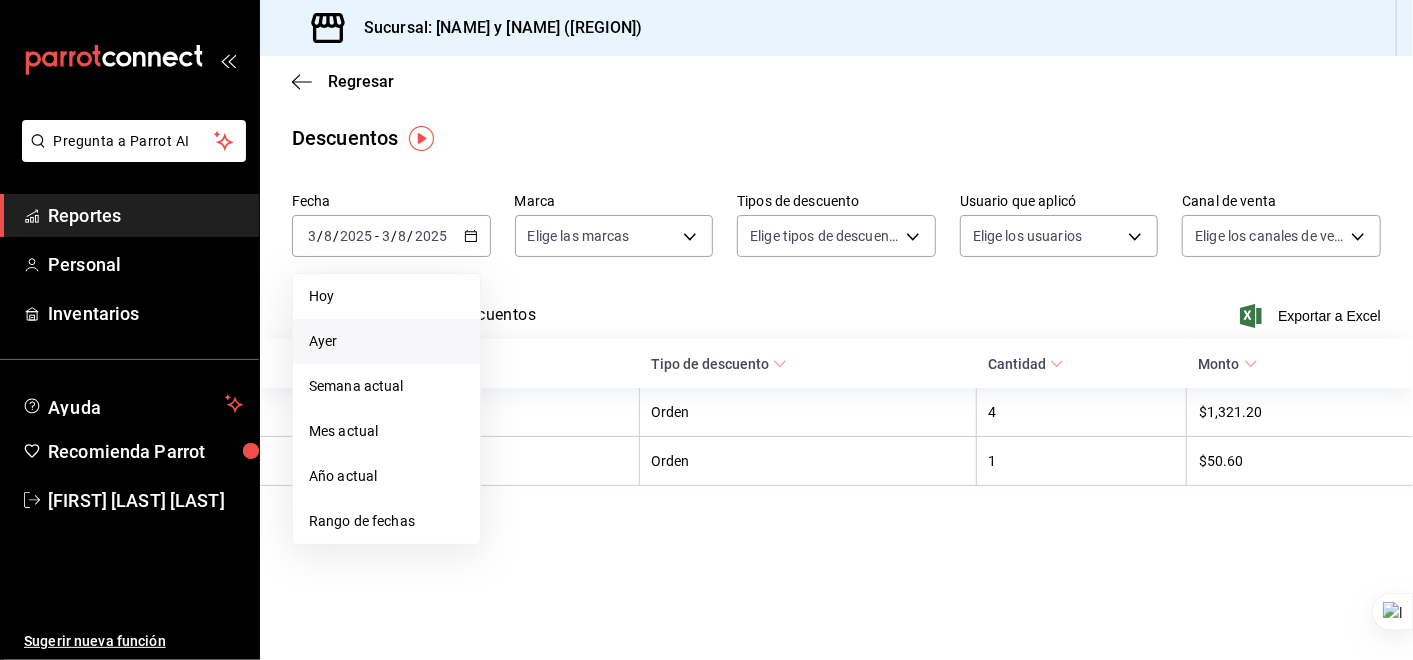 click on "Ayer" at bounding box center (386, 341) 